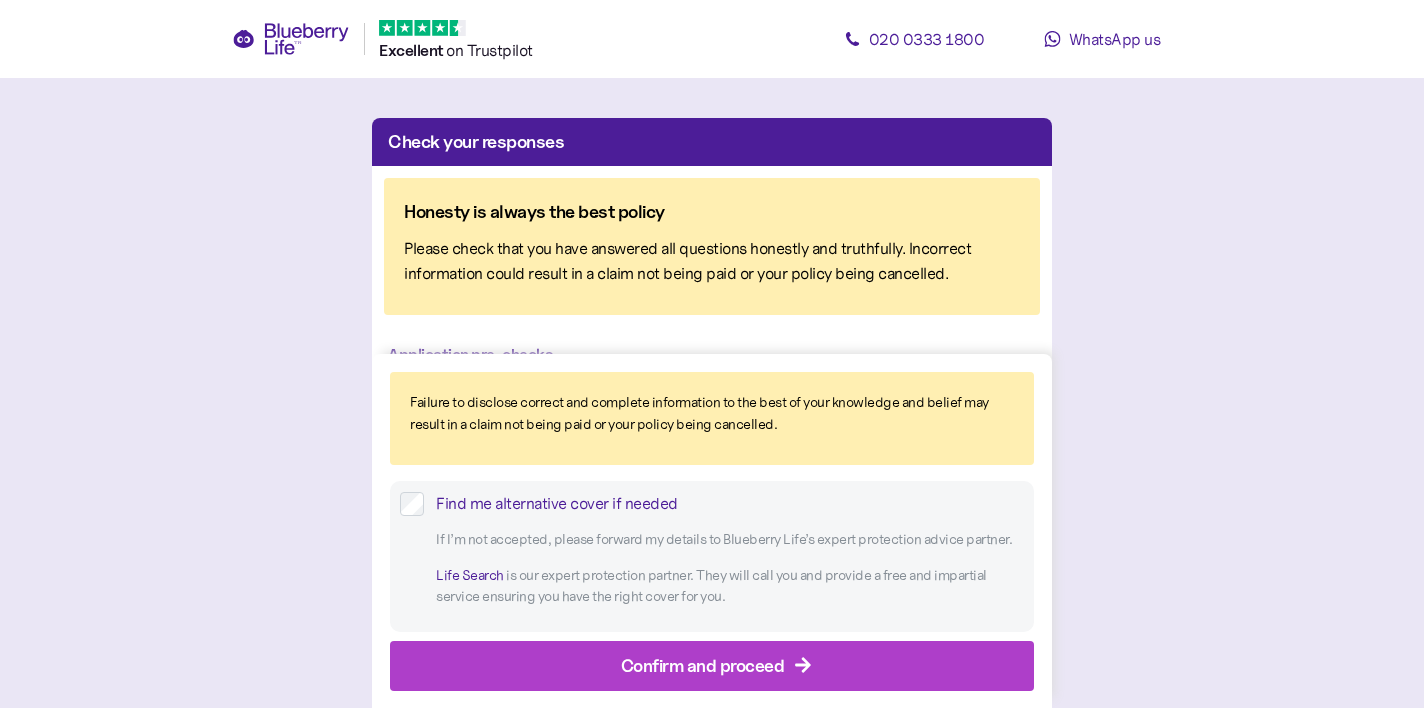 scroll, scrollTop: 0, scrollLeft: 0, axis: both 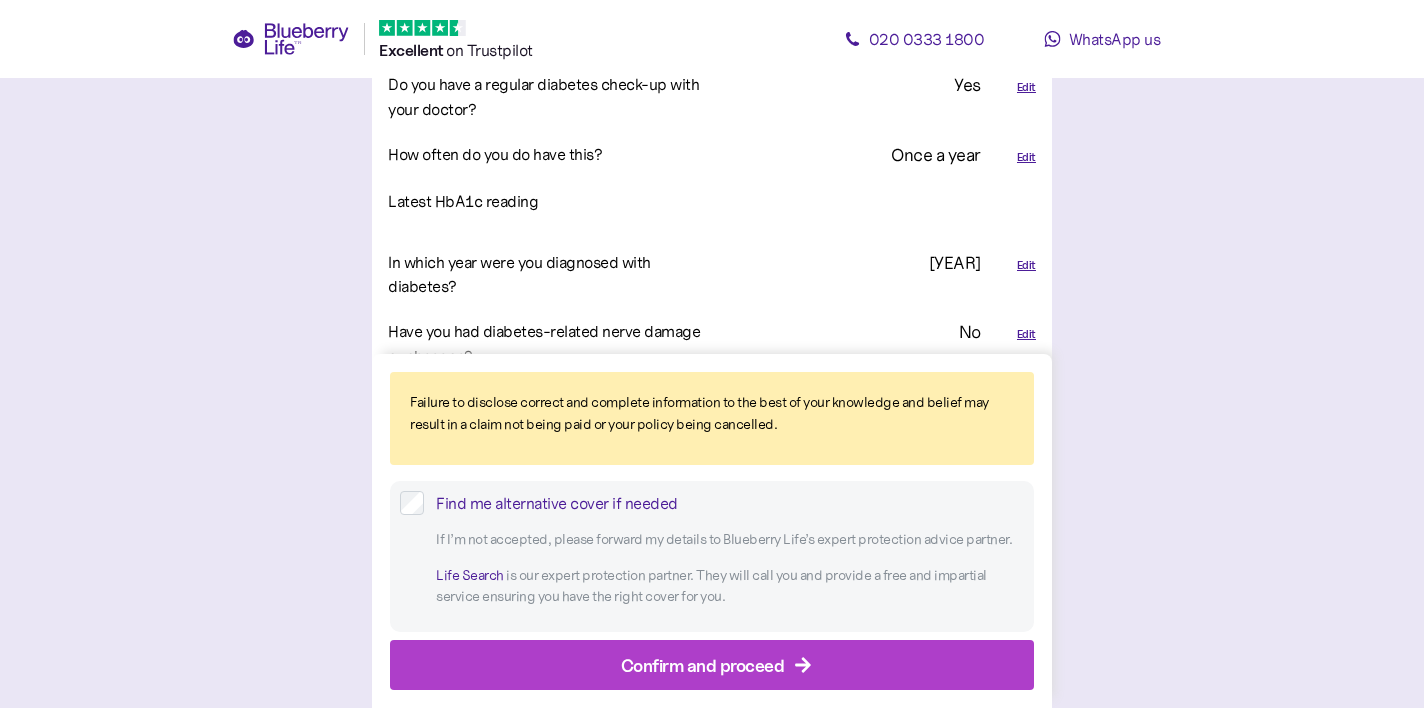 click on "Edit" at bounding box center [1026, 157] 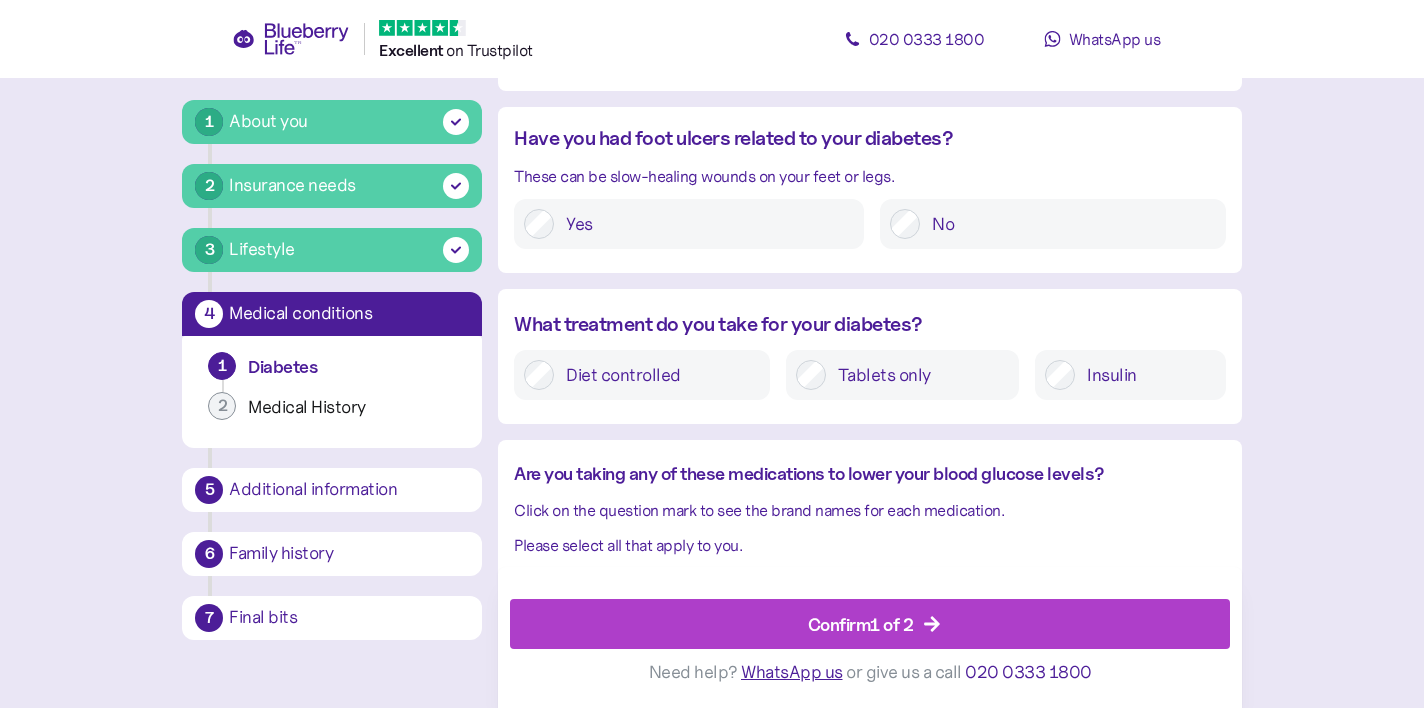 scroll, scrollTop: 0, scrollLeft: 0, axis: both 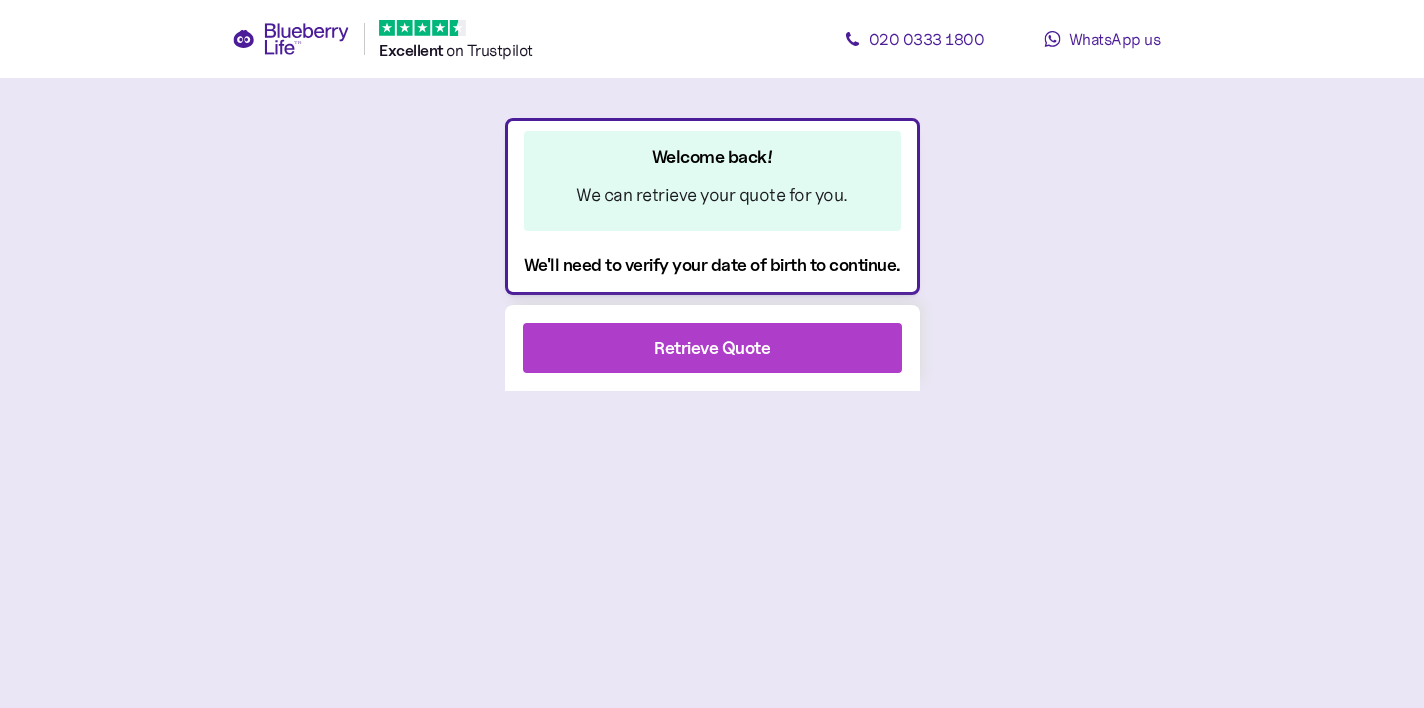 click on "Retrieve Quote" at bounding box center [712, 347] 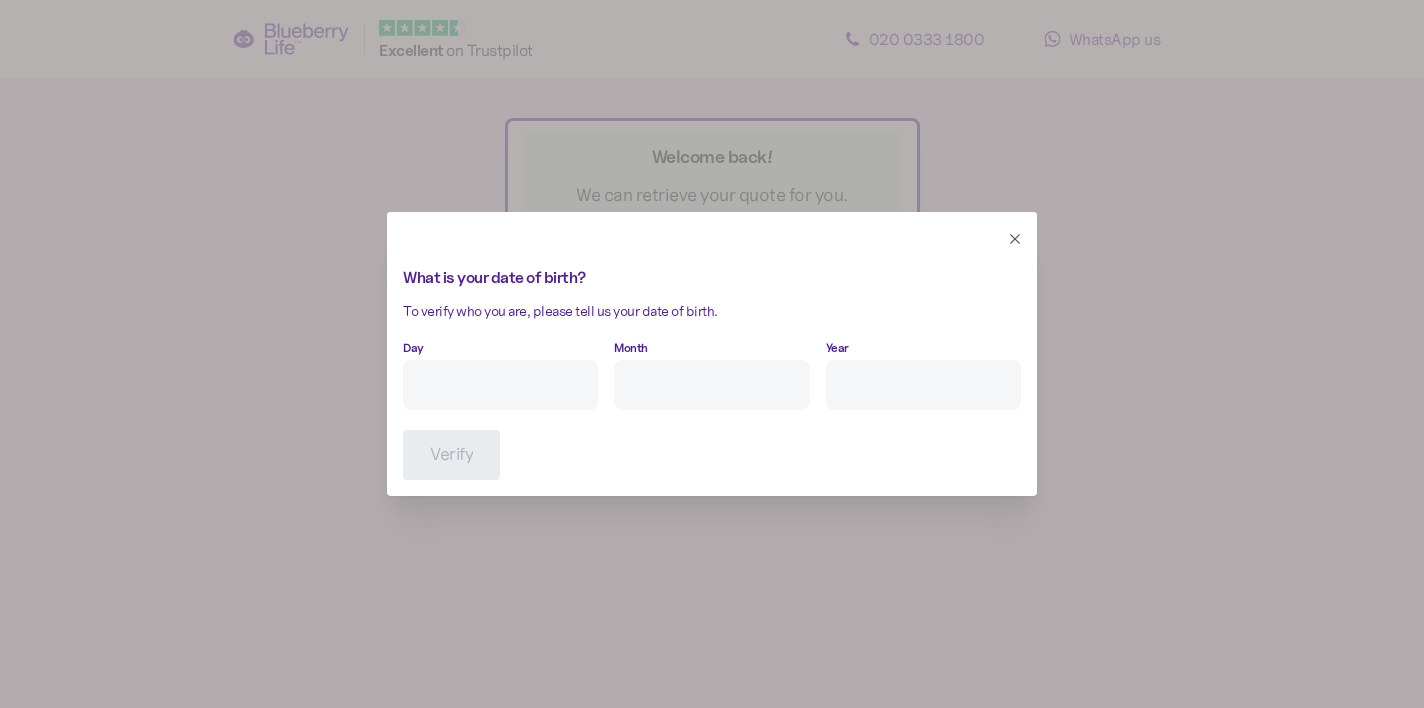 click on "Day" at bounding box center [500, 385] 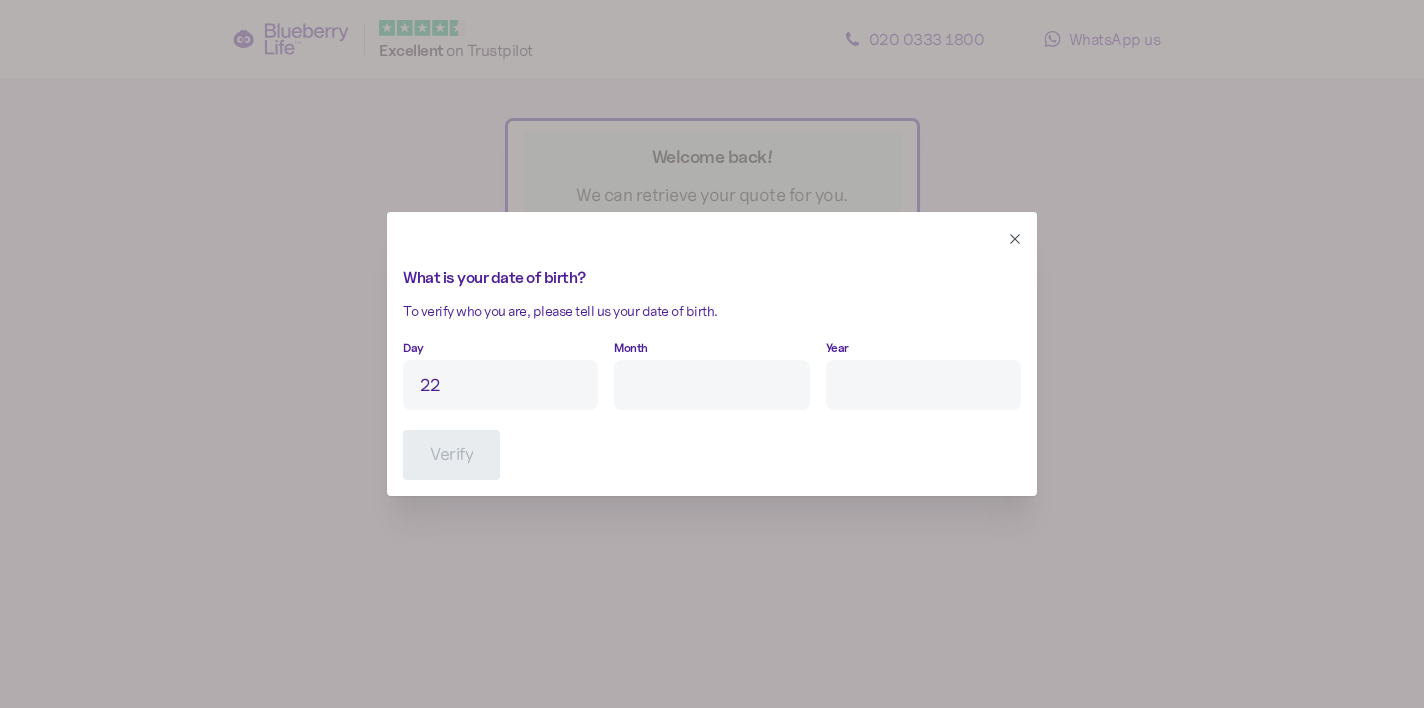 type on "22" 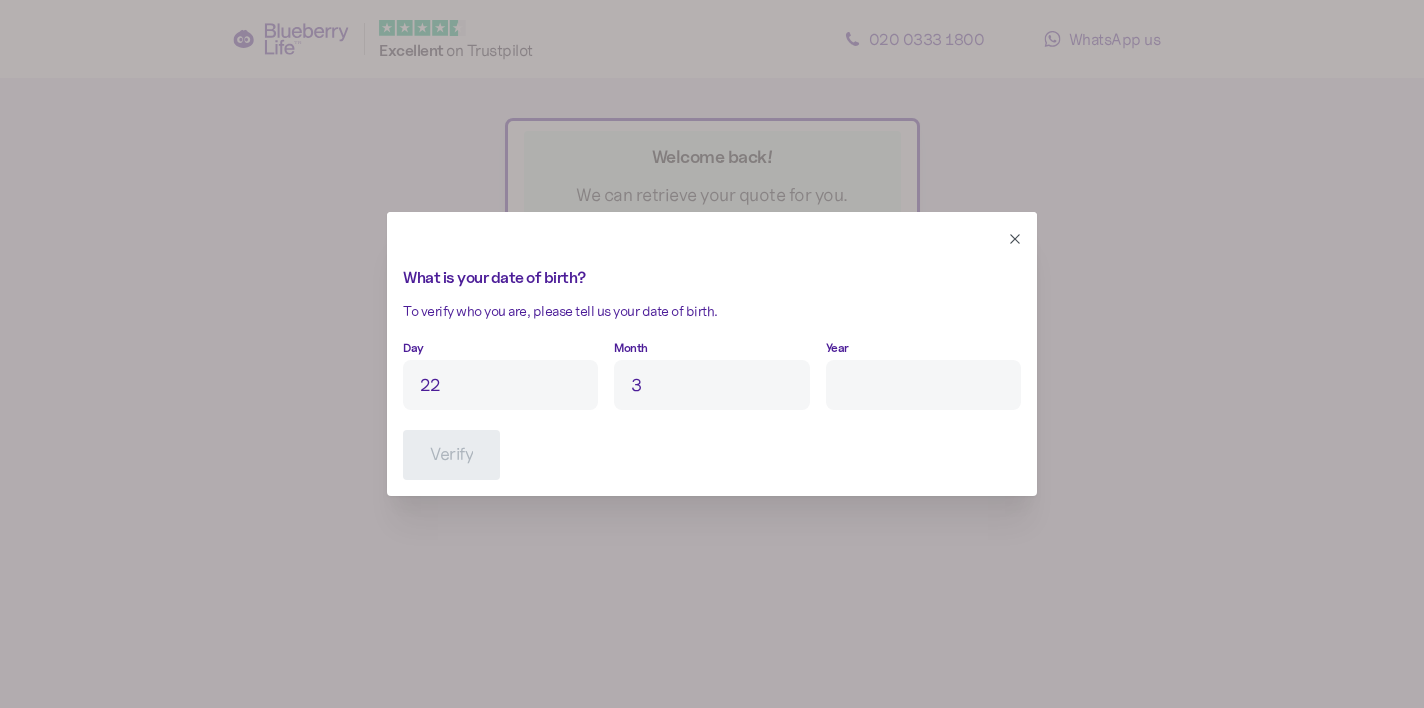 type on "3" 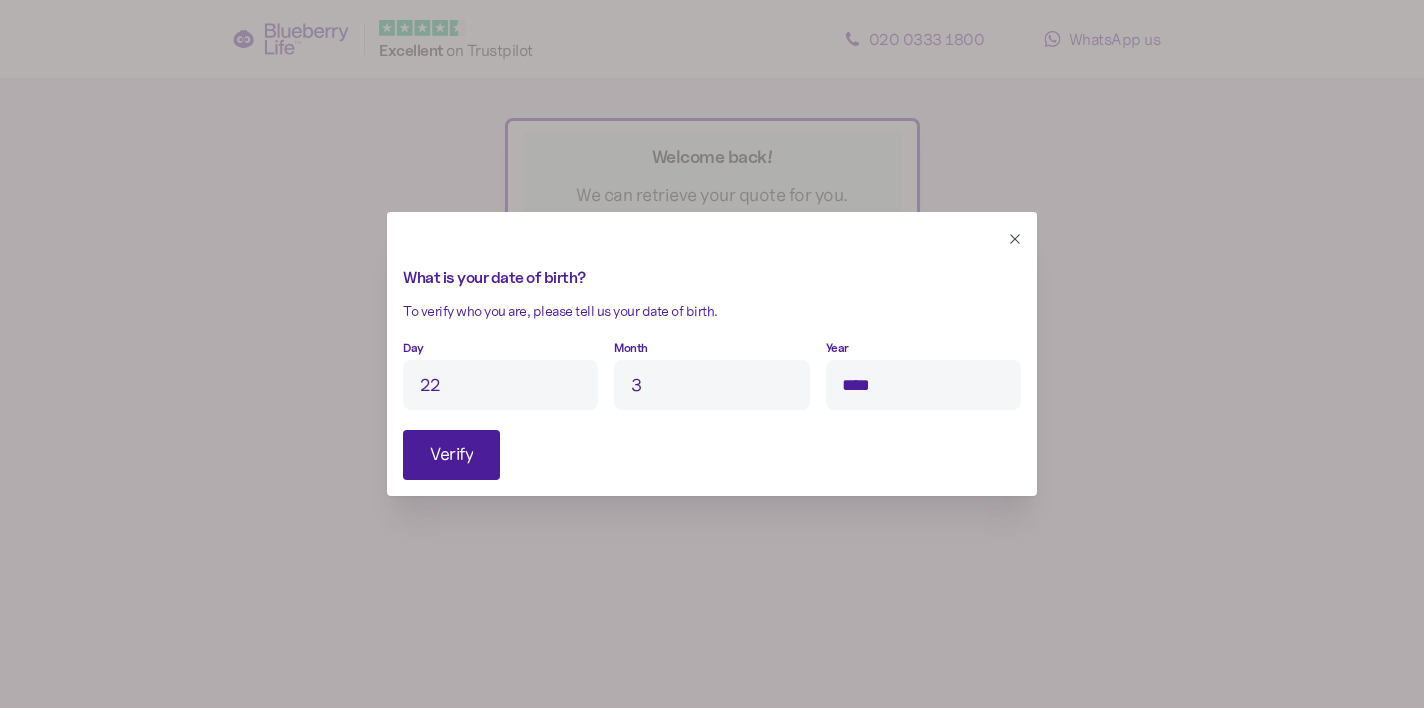 type on "****" 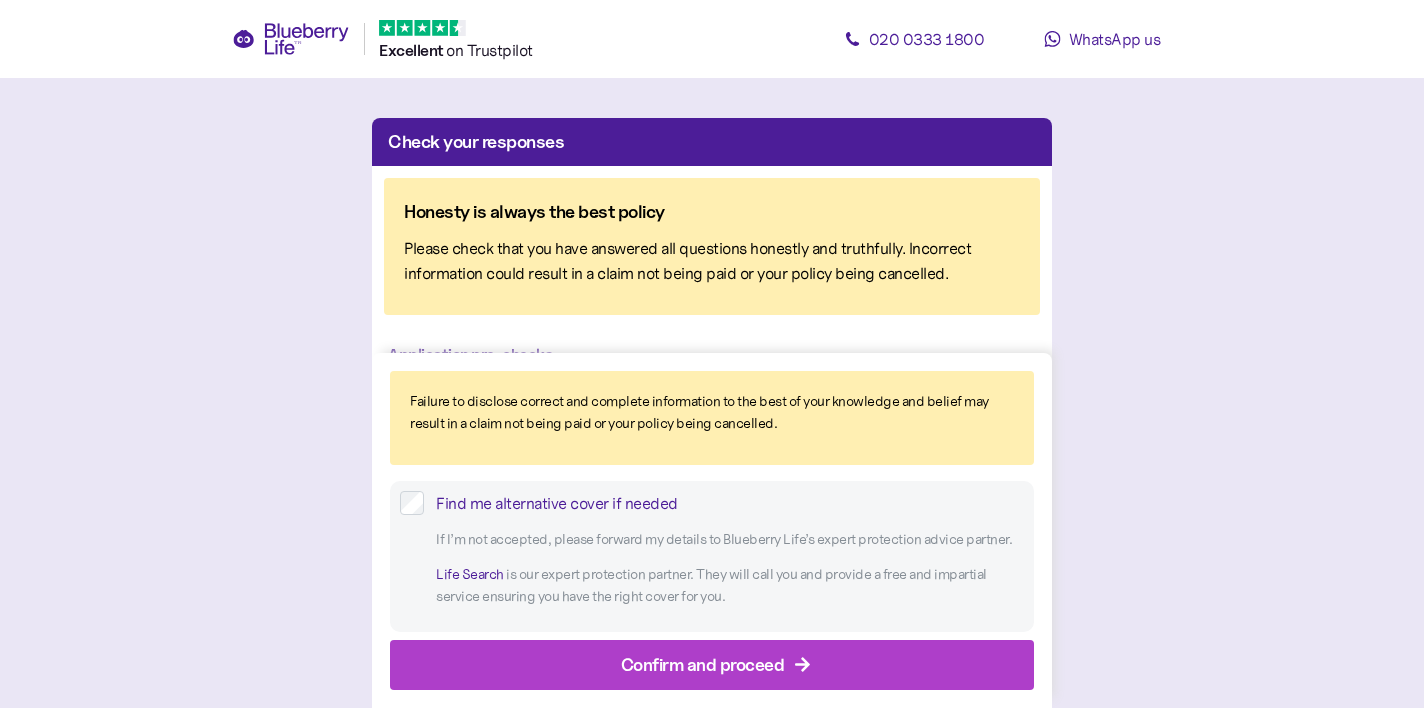 click on "Find me alternative cover if needed" at bounding box center (730, 503) 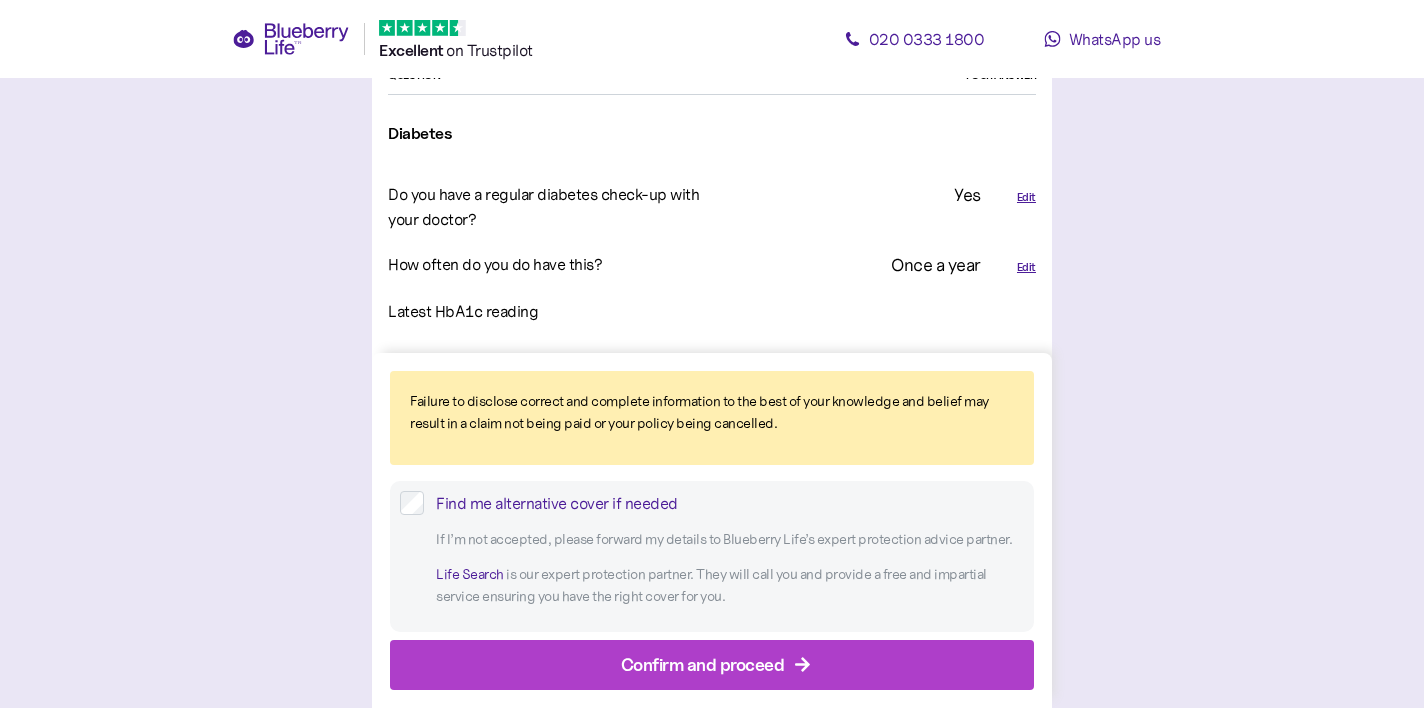 scroll, scrollTop: 2515, scrollLeft: 0, axis: vertical 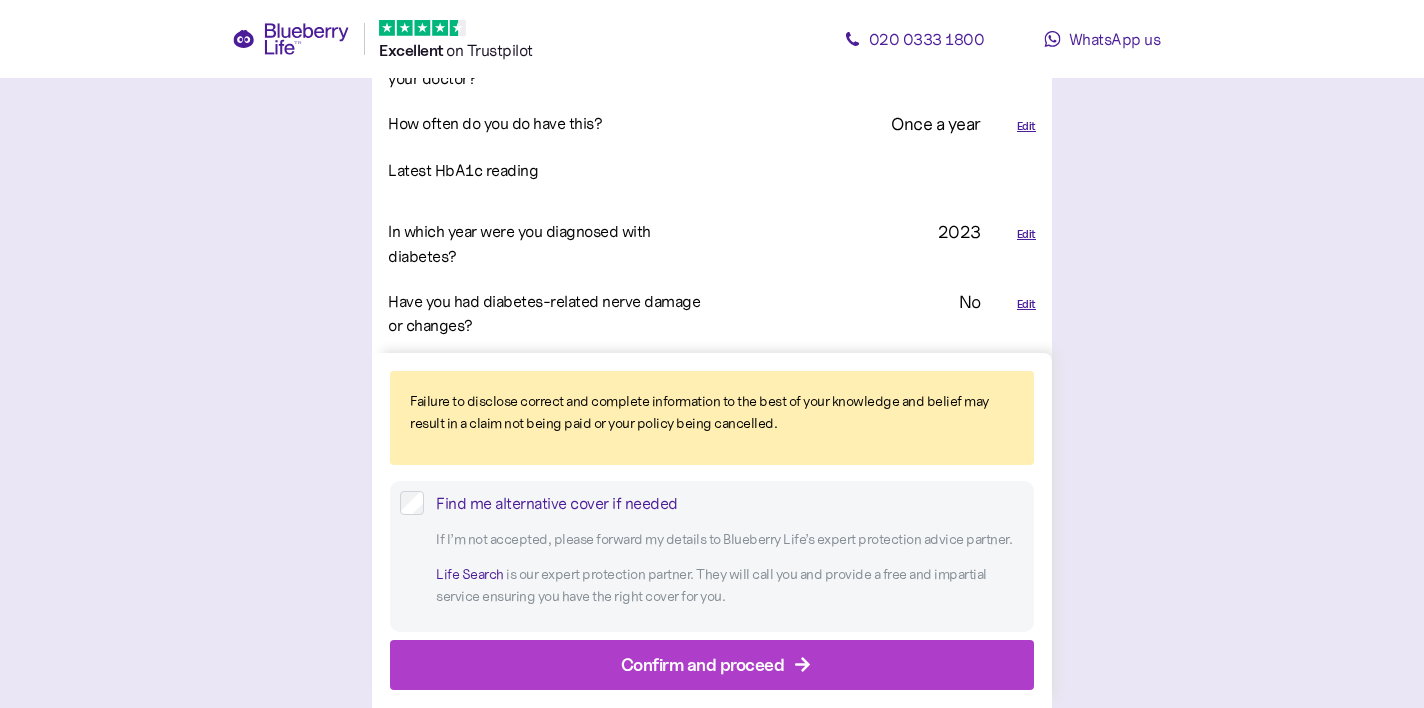 click on "Edit" at bounding box center (1026, 126) 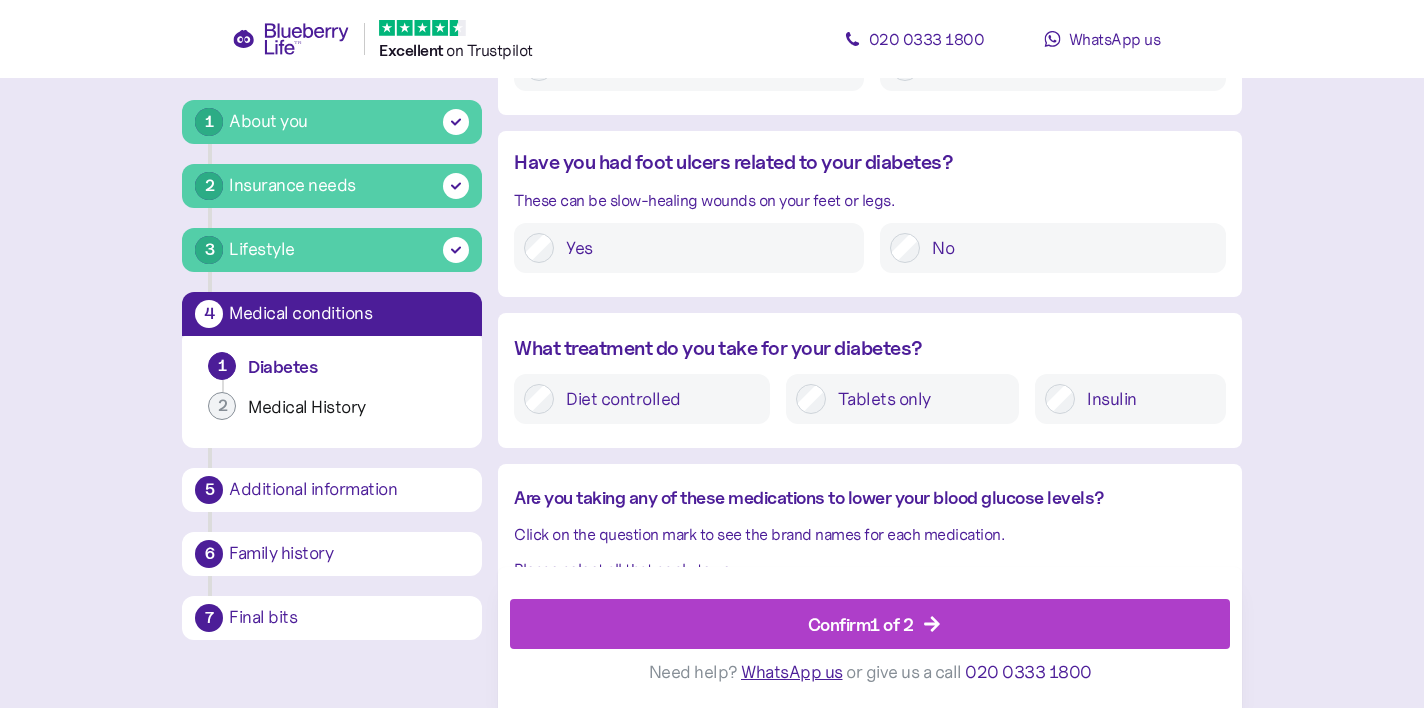 scroll, scrollTop: 0, scrollLeft: 0, axis: both 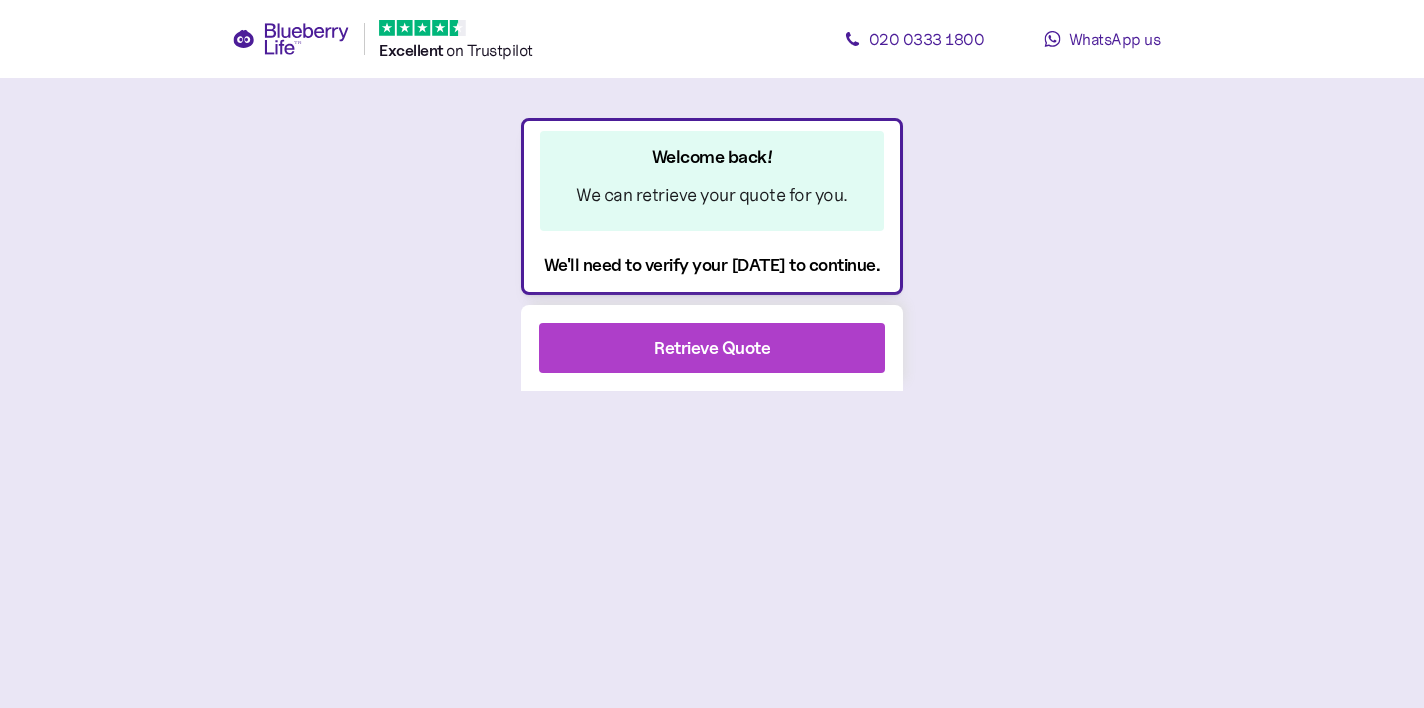 click on "Retrieve Quote" at bounding box center (712, 348) 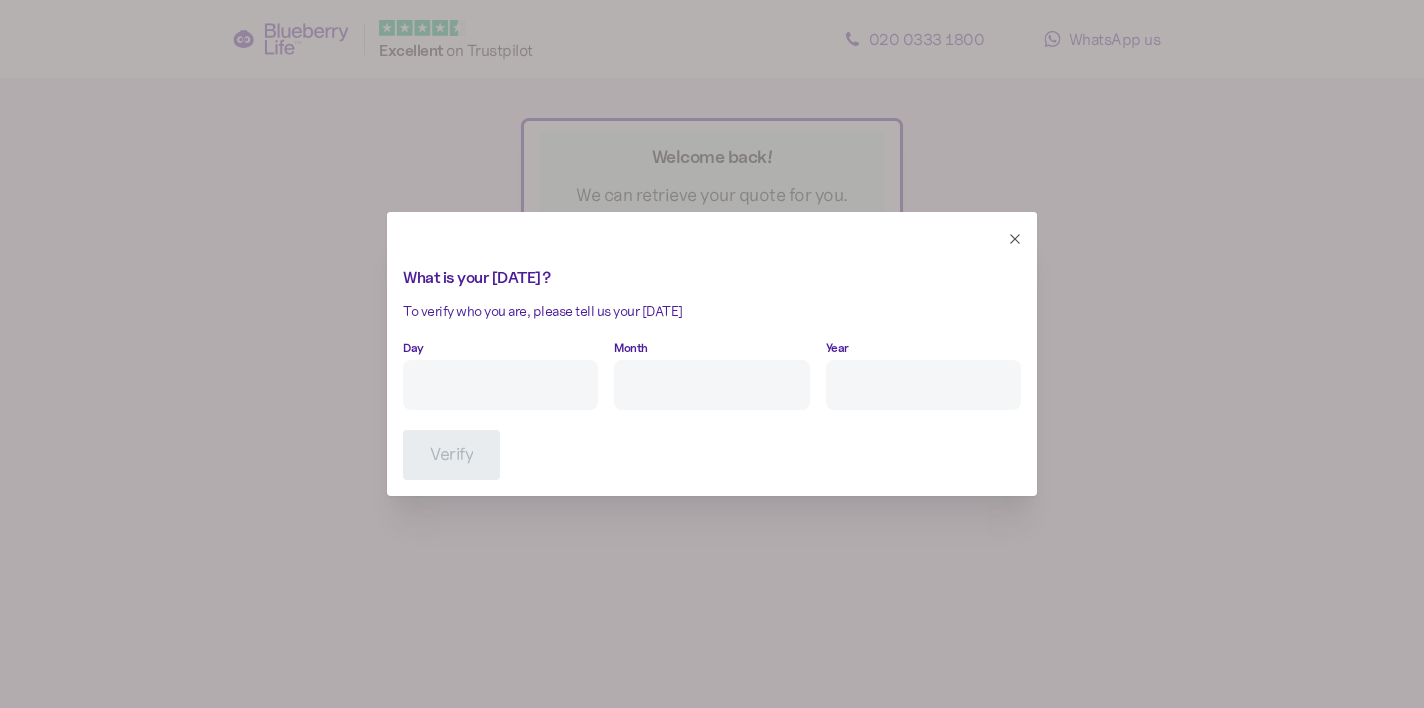 click on "Day" at bounding box center [500, 385] 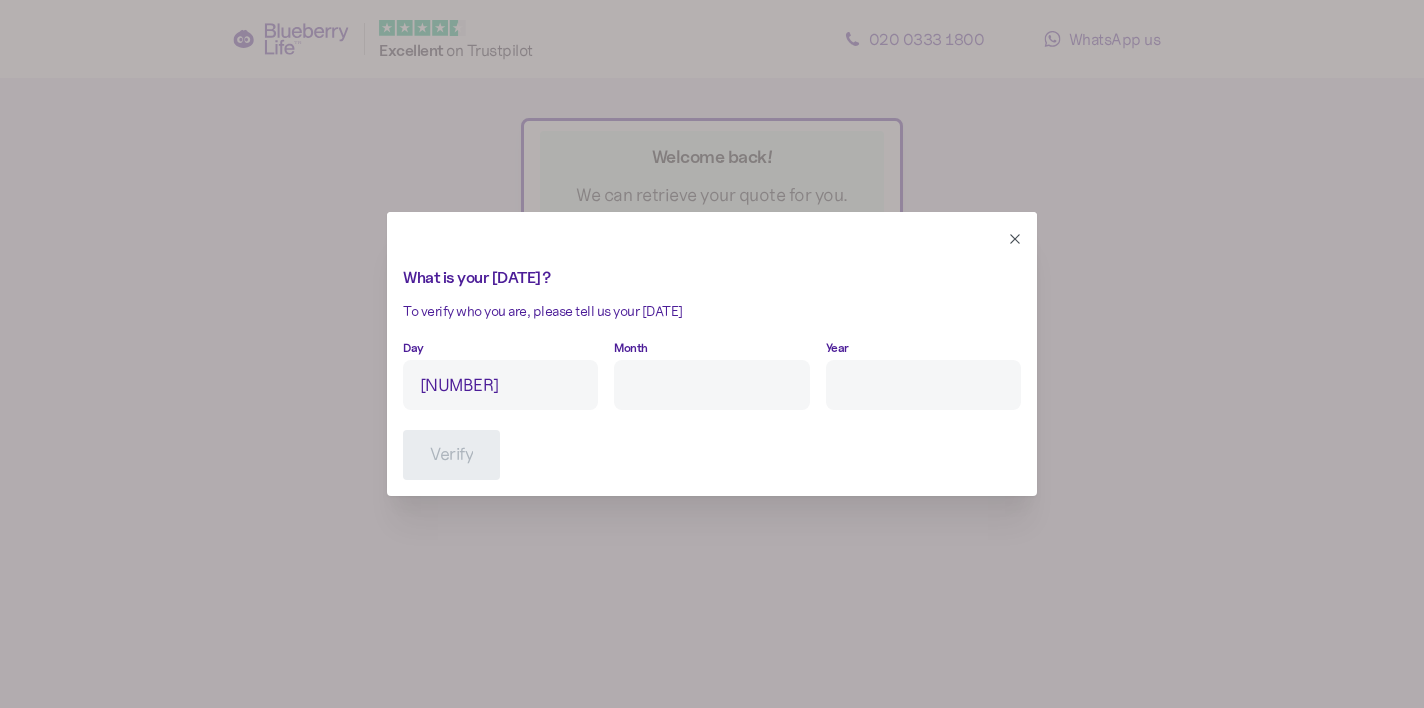 type on "[NUMBER]" 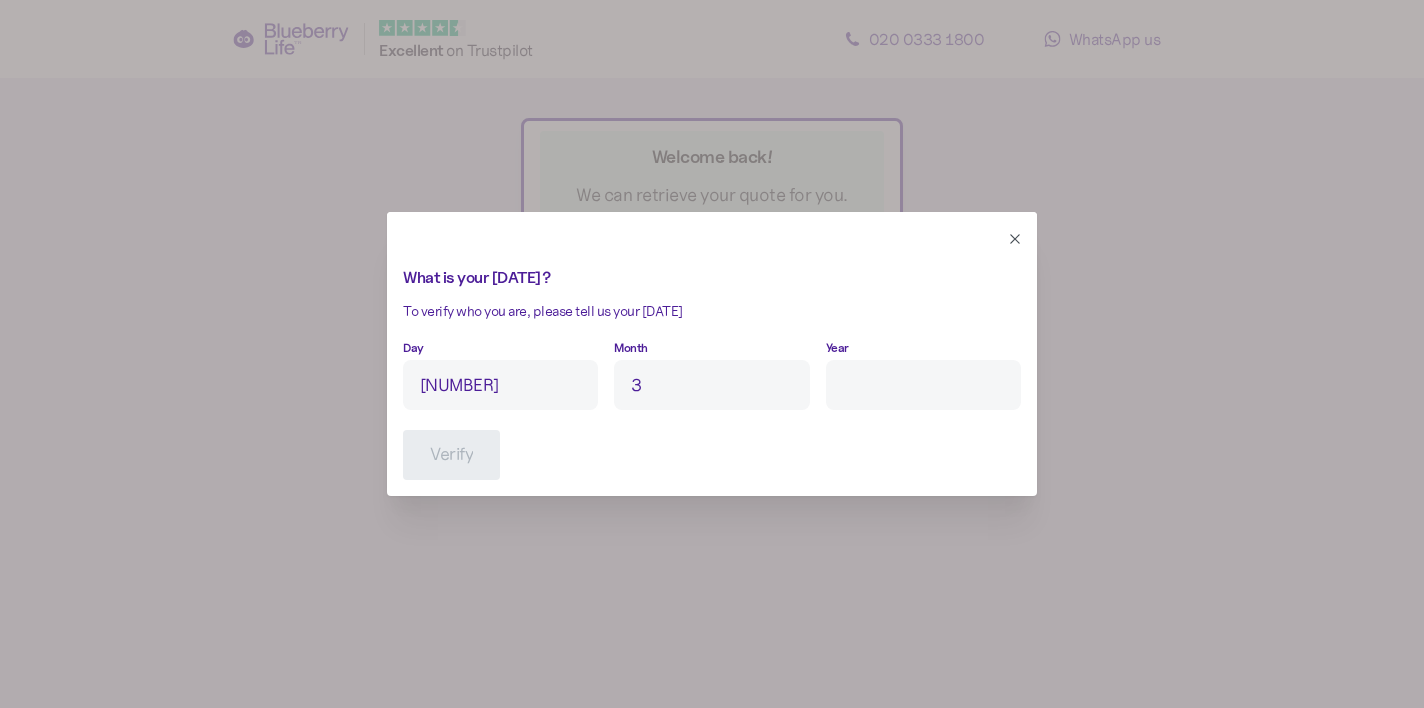 type on "3" 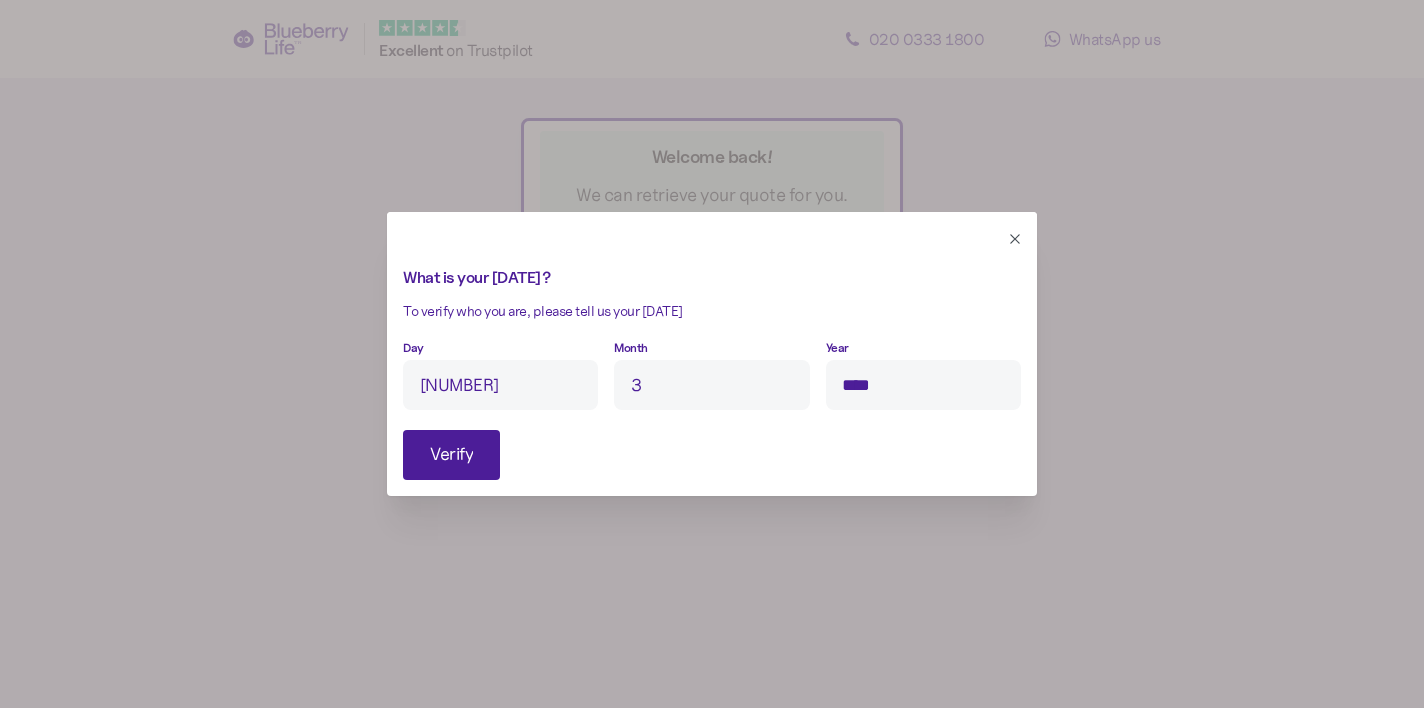 type on "****" 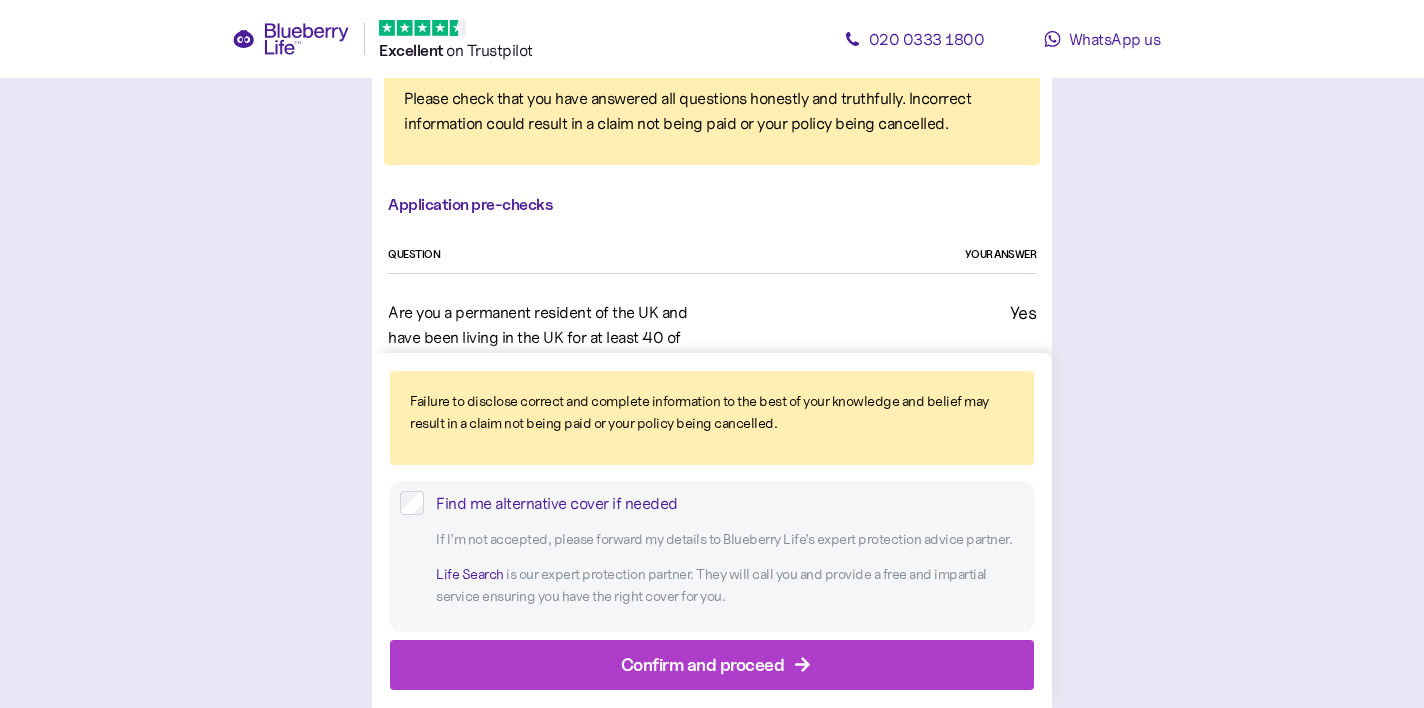 click on "Find me alternative cover if needed" at bounding box center [730, 503] 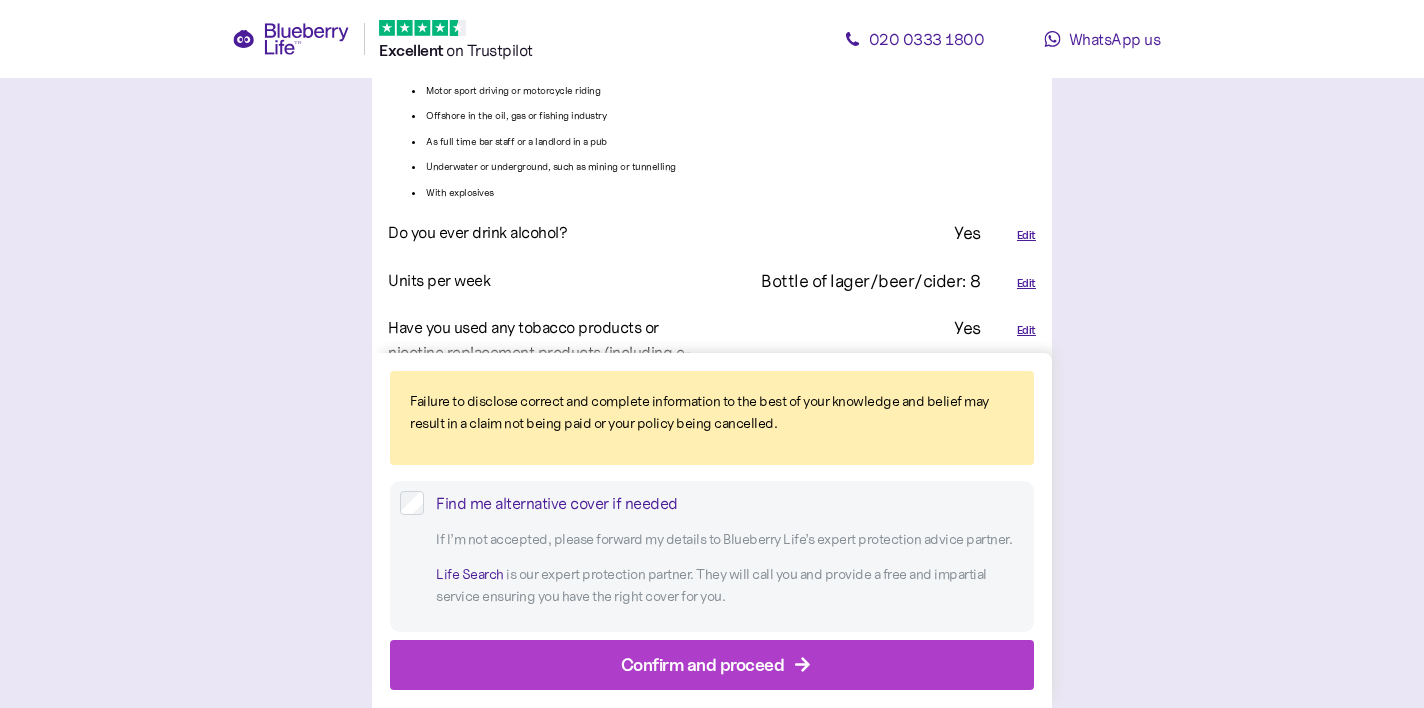 scroll, scrollTop: 2303, scrollLeft: 0, axis: vertical 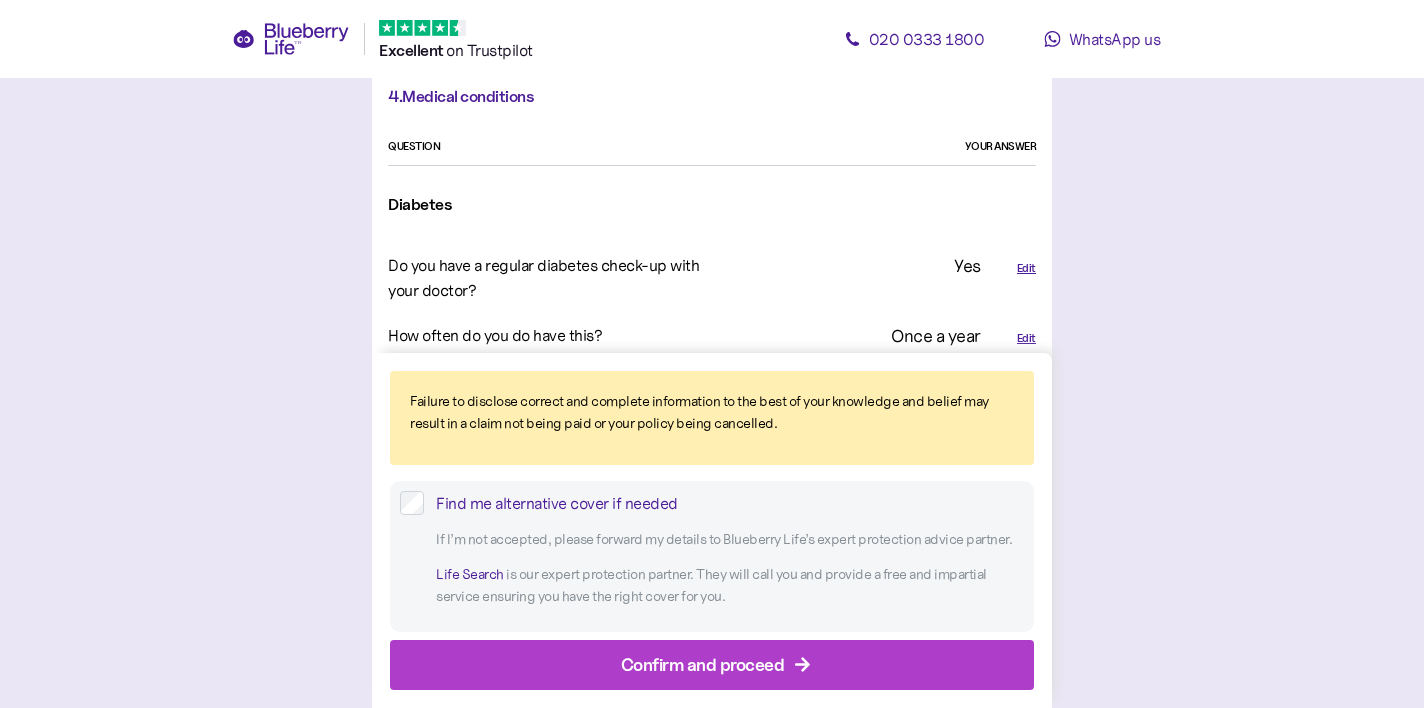 click on "Edit" at bounding box center (1026, 268) 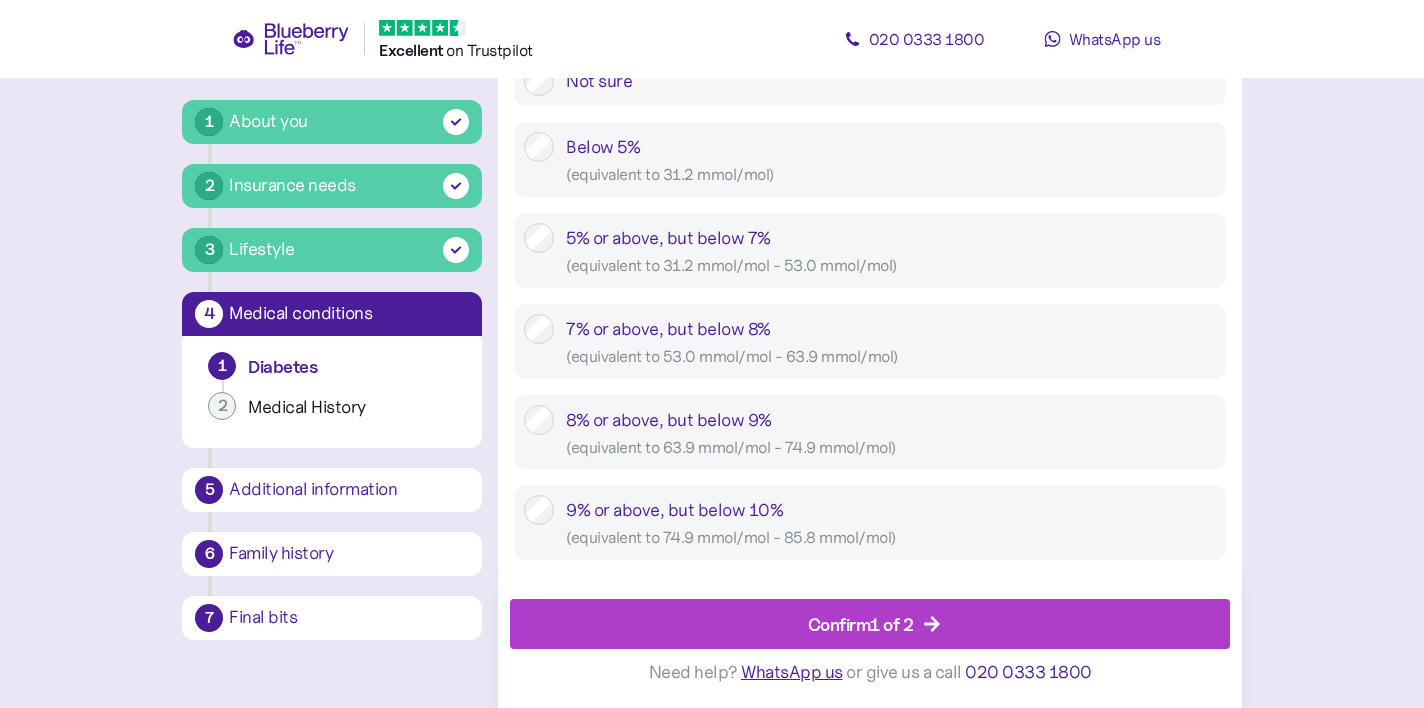 scroll, scrollTop: 651, scrollLeft: 0, axis: vertical 